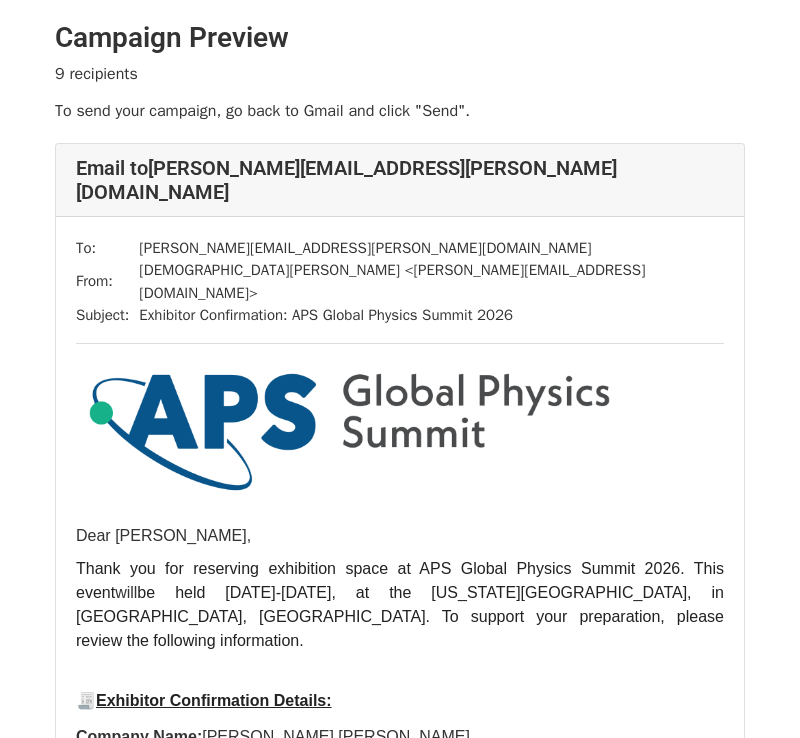 scroll, scrollTop: 0, scrollLeft: 0, axis: both 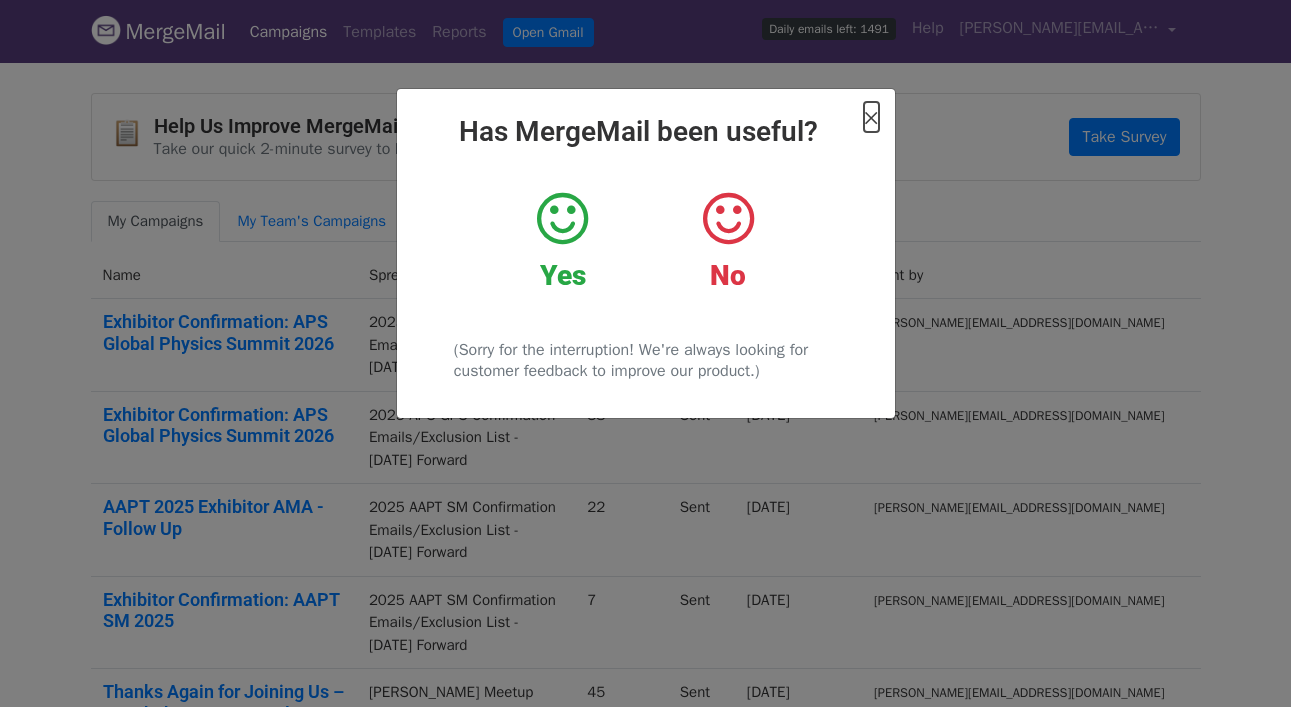 click on "×" at bounding box center (871, 117) 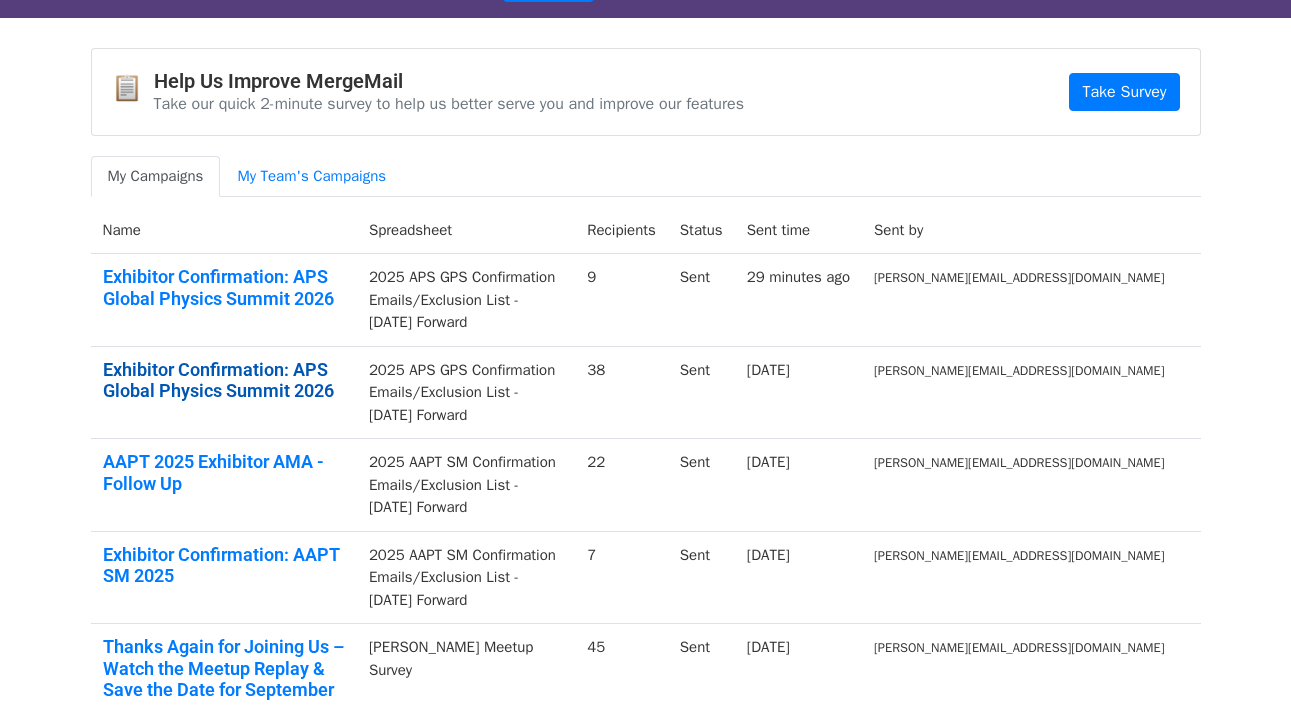 scroll, scrollTop: 0, scrollLeft: 0, axis: both 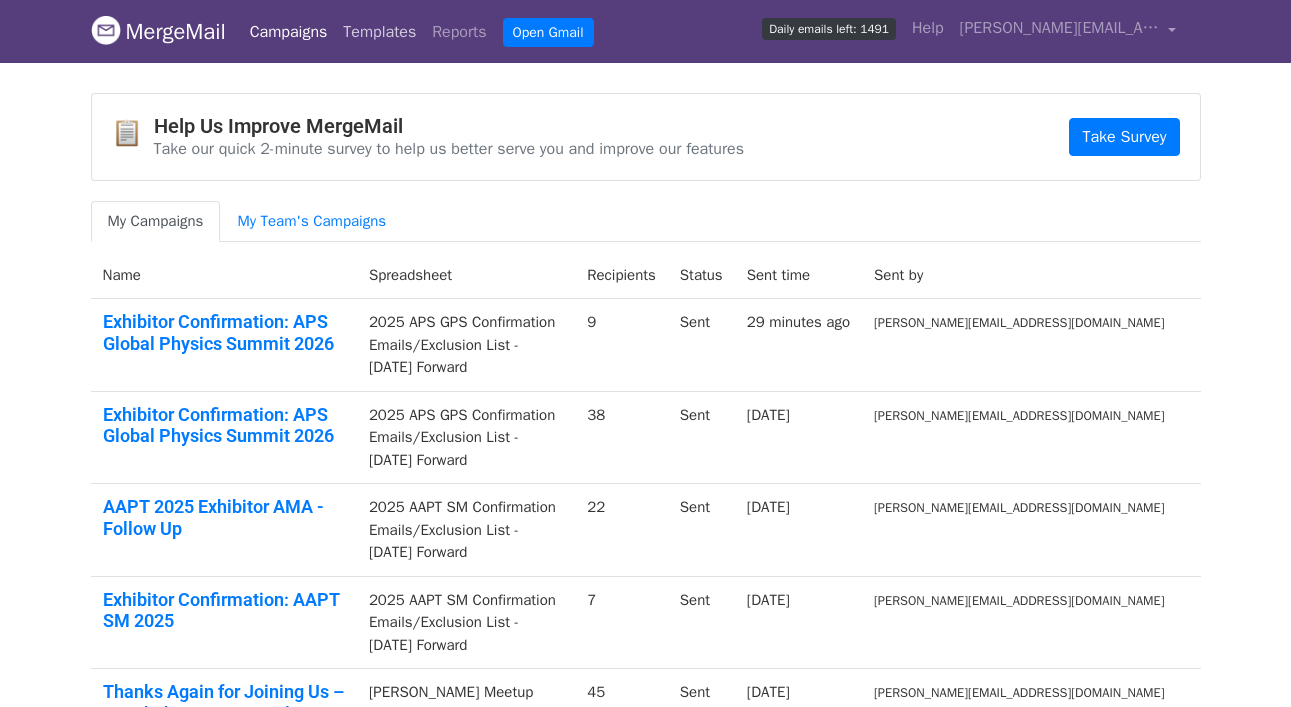 click on "Templates" at bounding box center [379, 32] 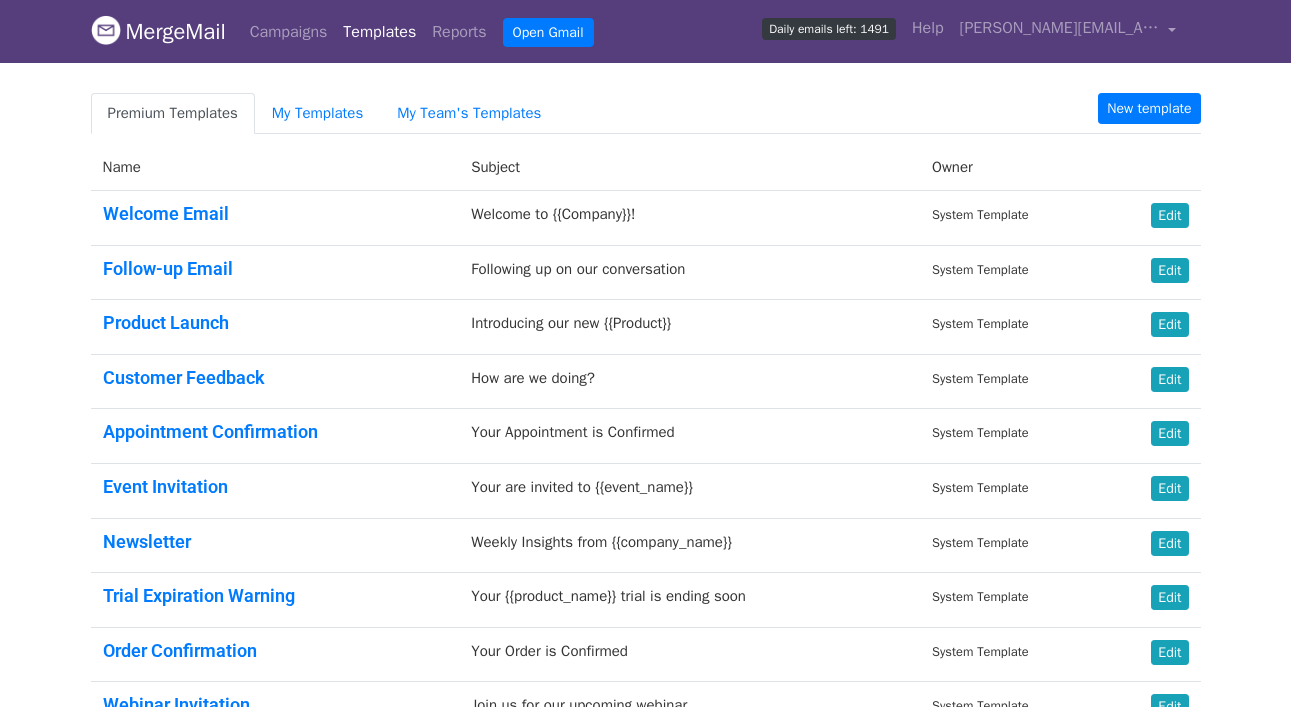 scroll, scrollTop: 0, scrollLeft: 0, axis: both 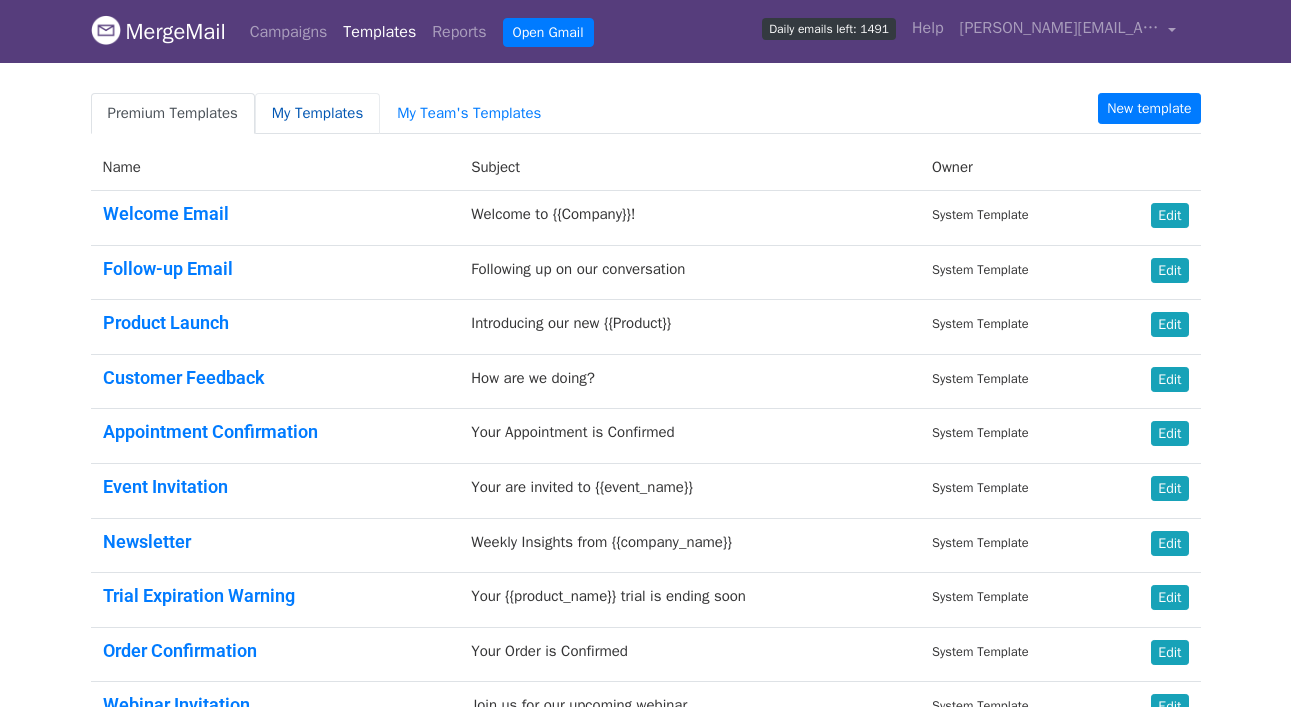 click on "My Templates" at bounding box center [317, 113] 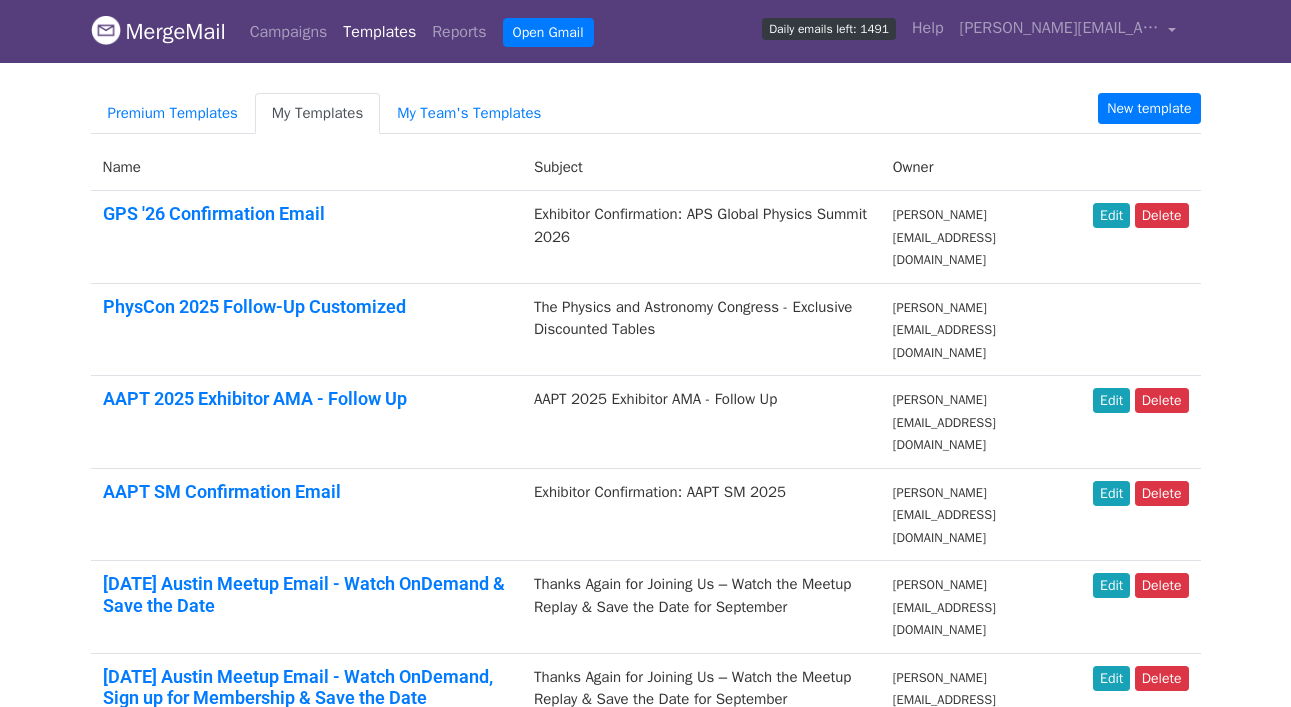 scroll, scrollTop: 0, scrollLeft: 0, axis: both 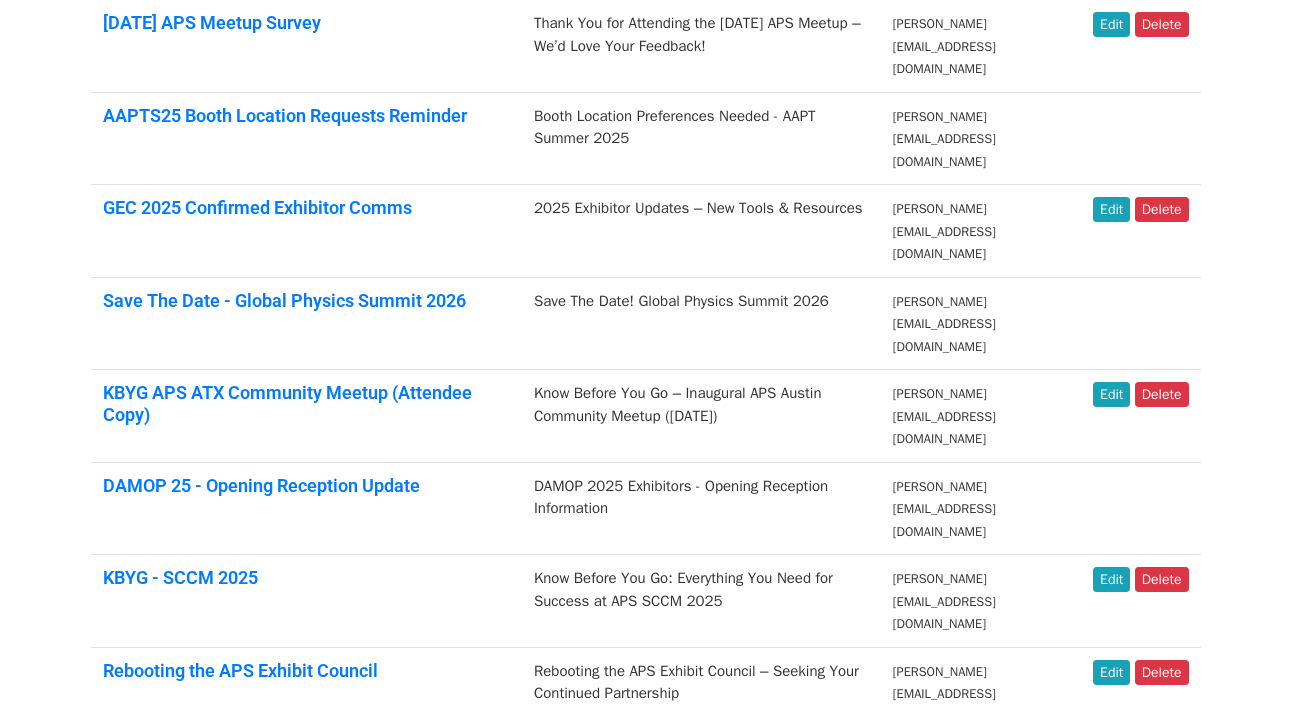 click on "2" at bounding box center [142, 958] 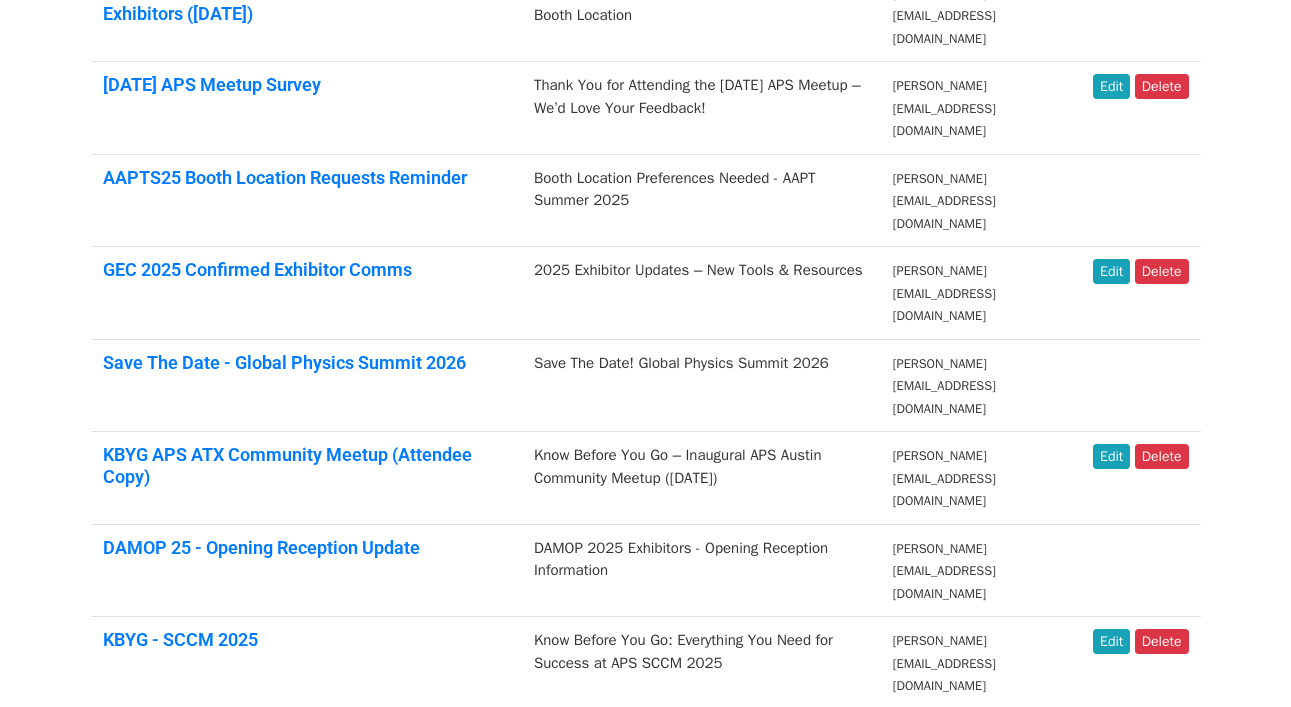 scroll, scrollTop: 1116, scrollLeft: 0, axis: vertical 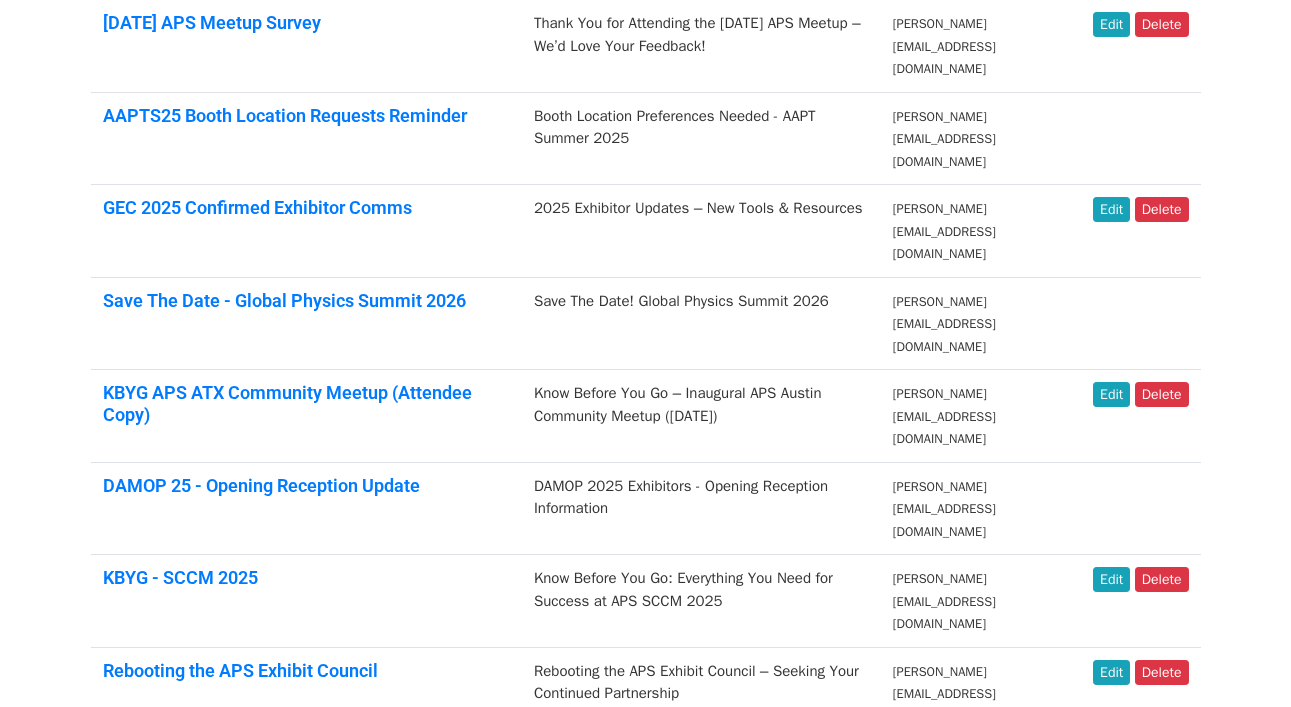 click on "2" at bounding box center (142, 958) 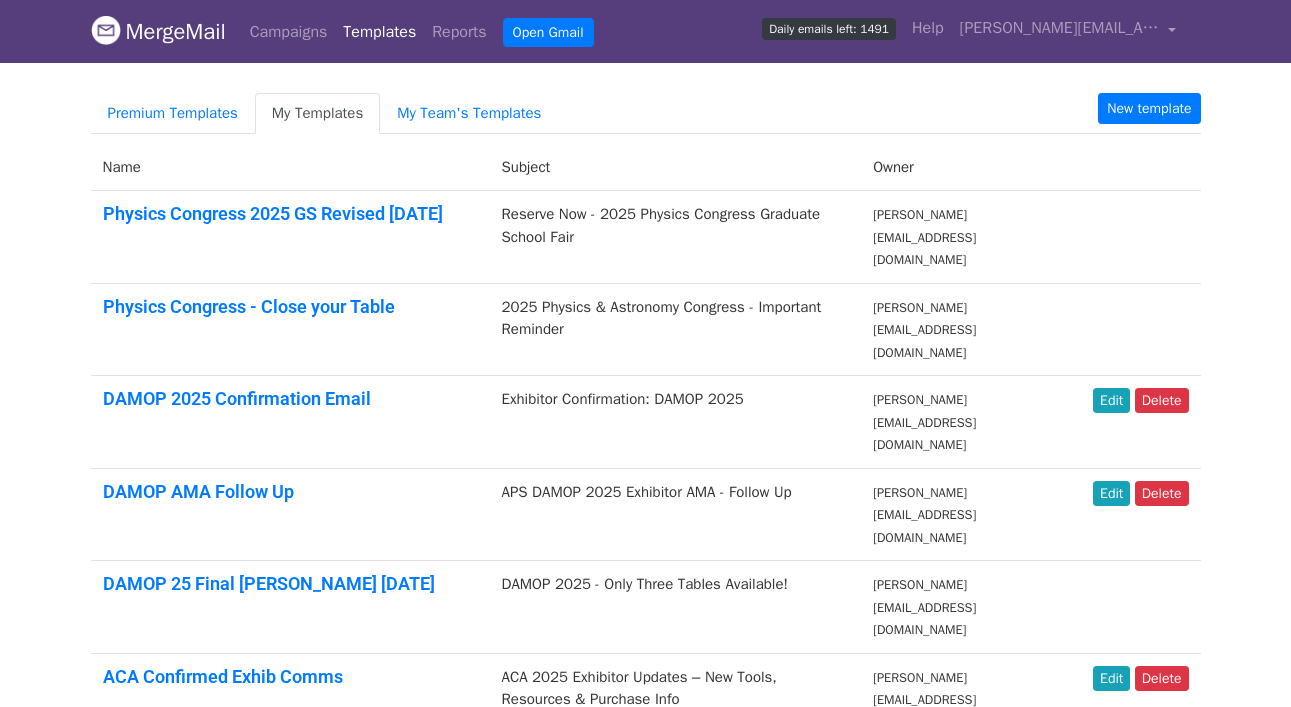 scroll, scrollTop: 0, scrollLeft: 0, axis: both 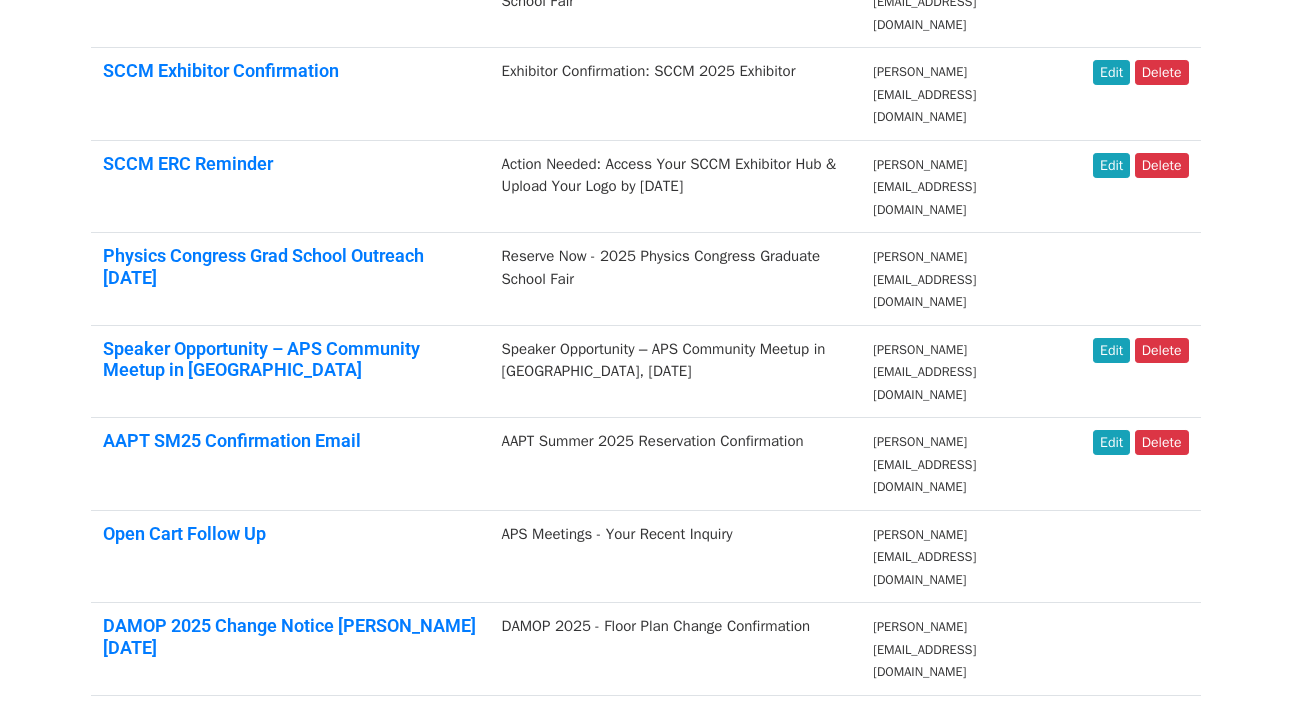 click on "3" at bounding box center (302, 1006) 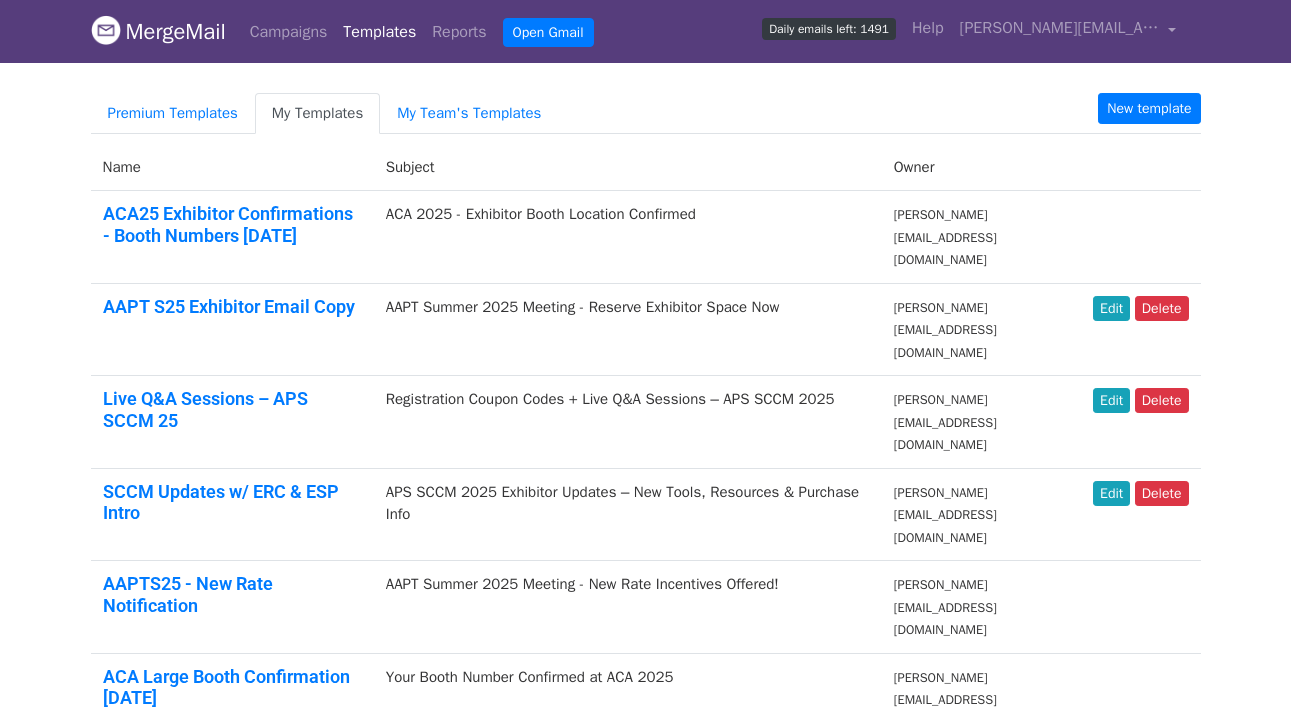scroll, scrollTop: 0, scrollLeft: 0, axis: both 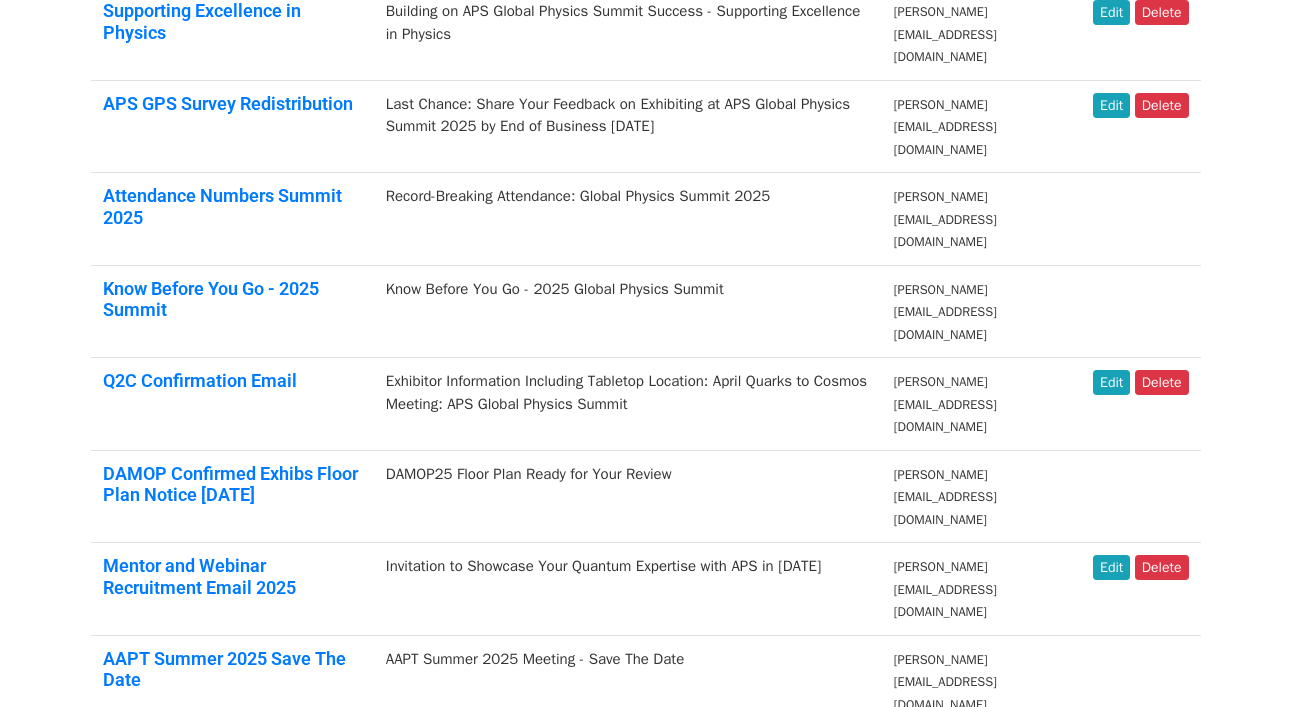 click on "4" at bounding box center [336, 946] 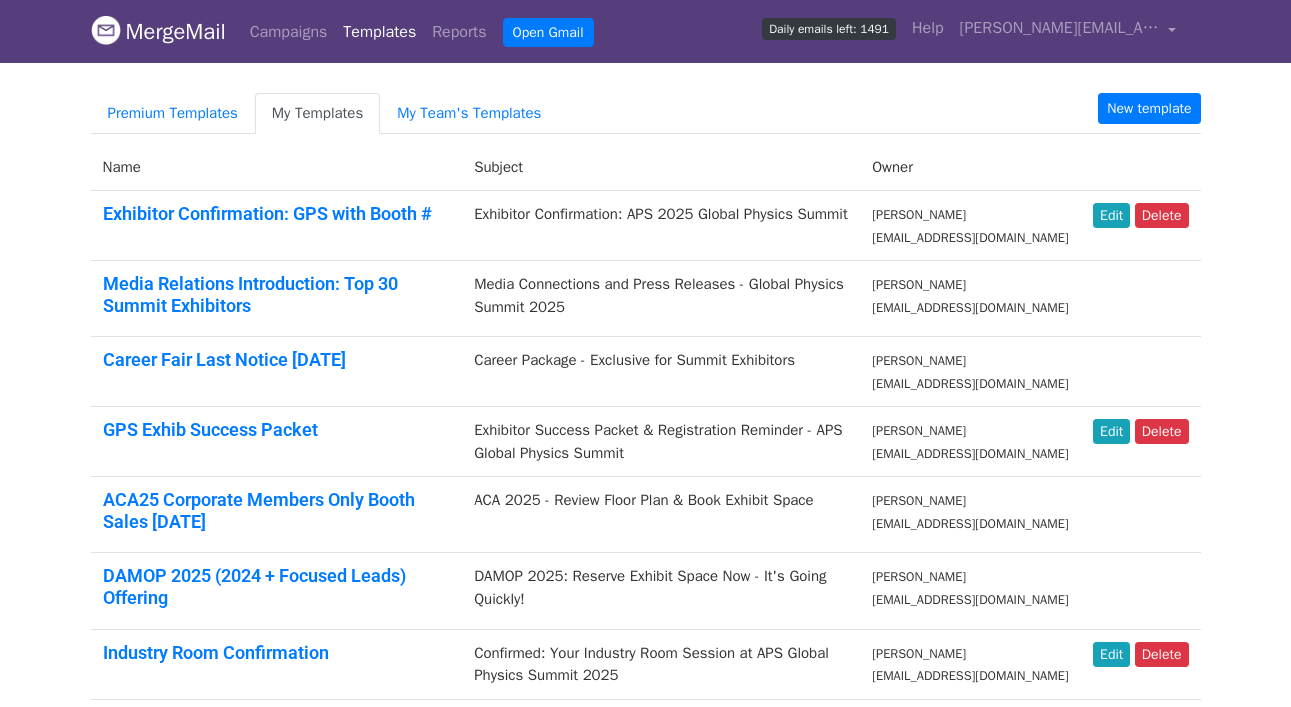 scroll, scrollTop: 0, scrollLeft: 0, axis: both 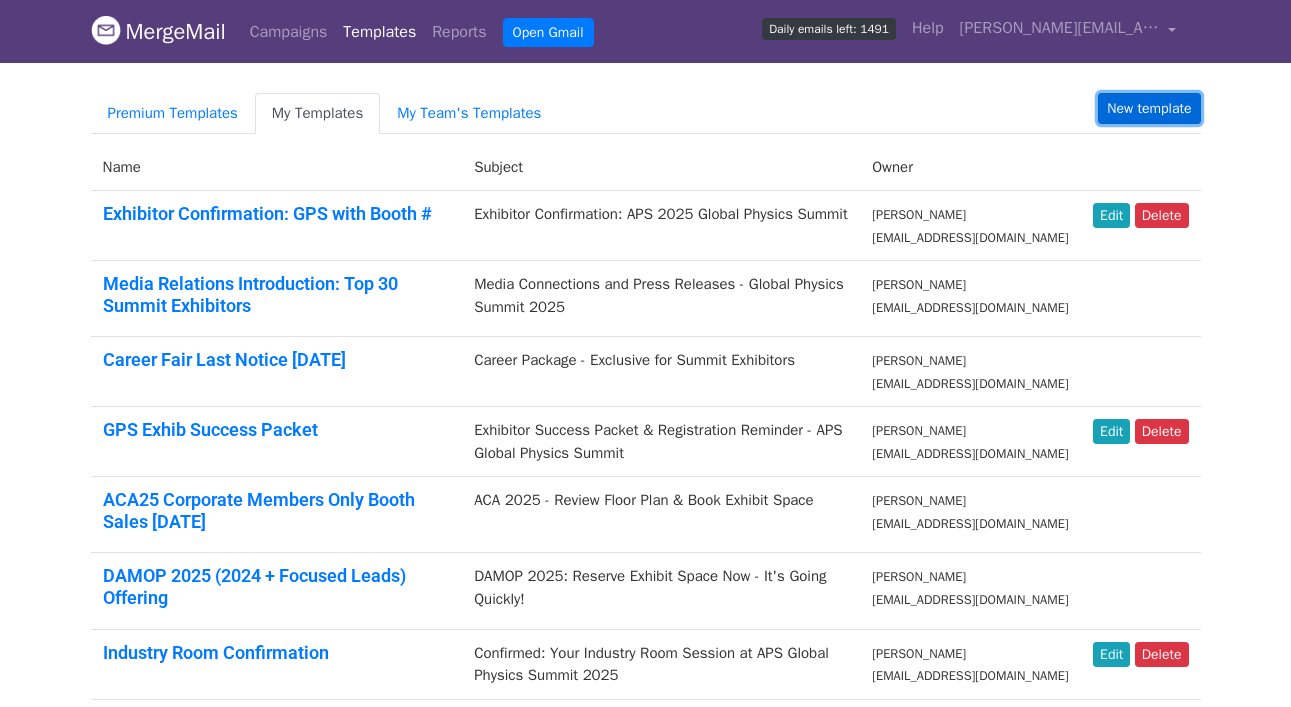 click on "New template" at bounding box center (1149, 108) 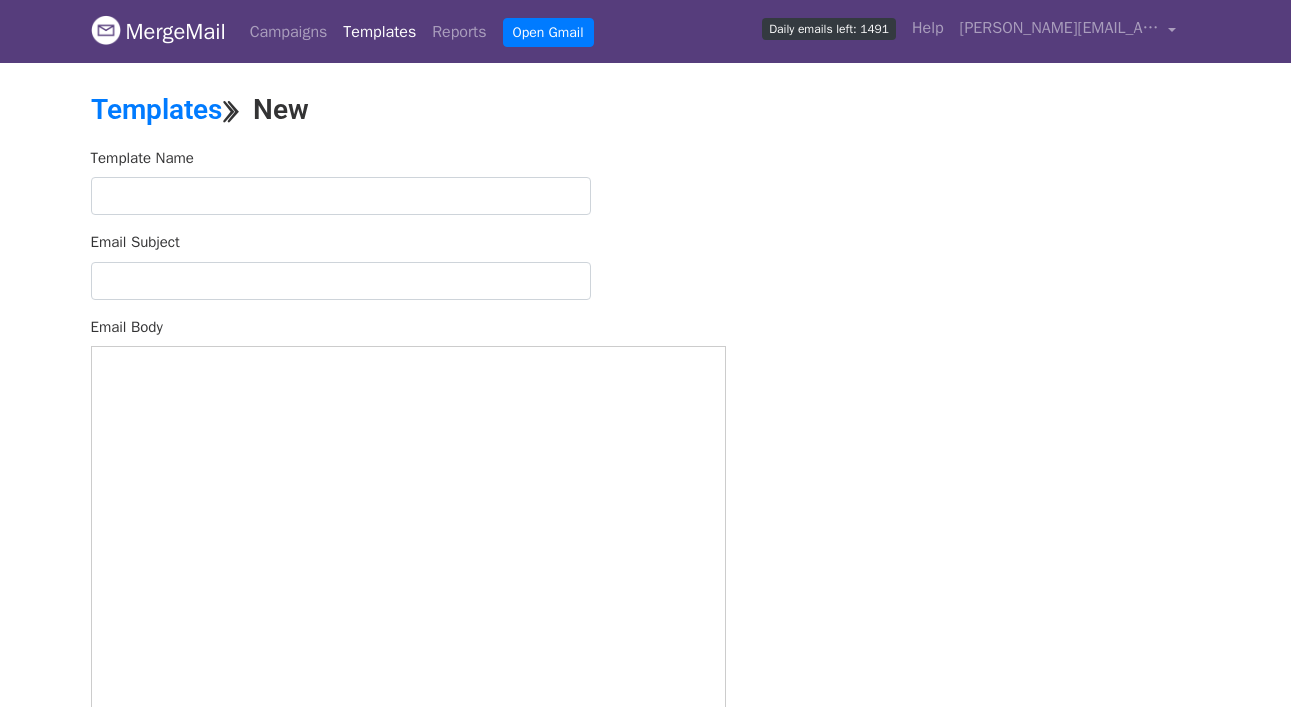 scroll, scrollTop: 0, scrollLeft: 0, axis: both 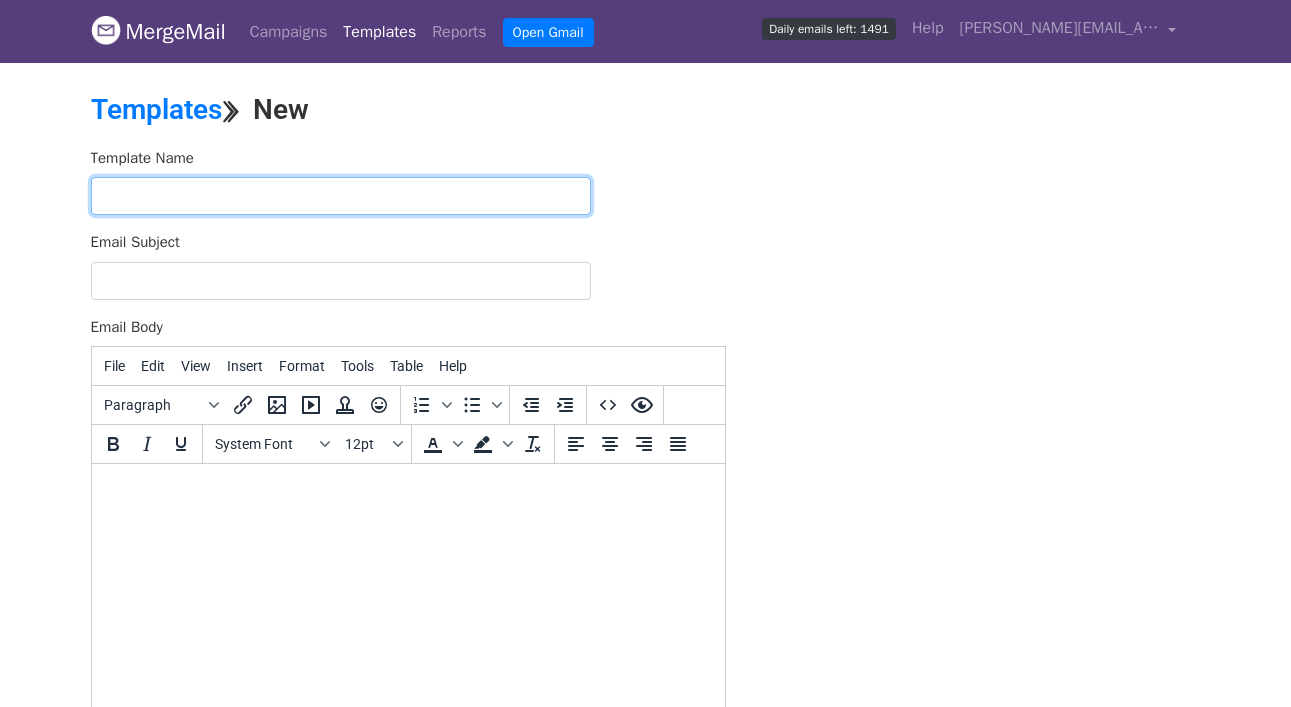 click at bounding box center (341, 196) 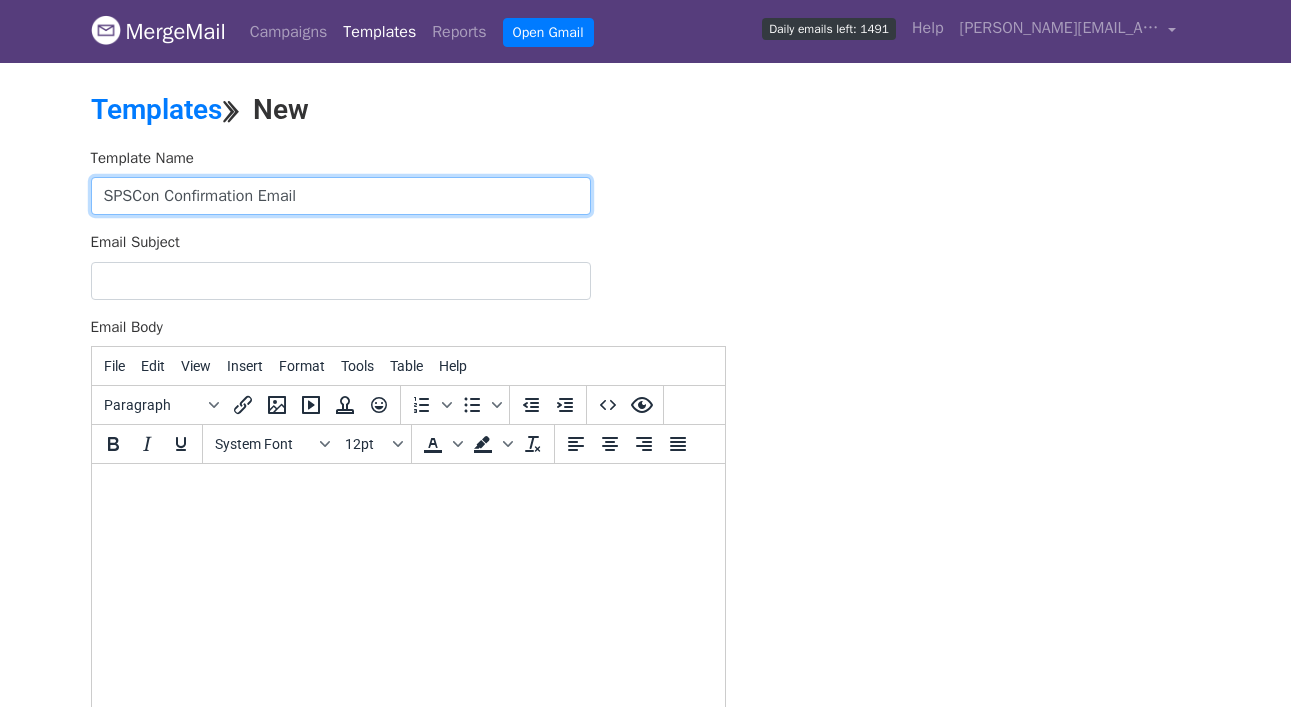 type on "SPSCon Confirmation Email" 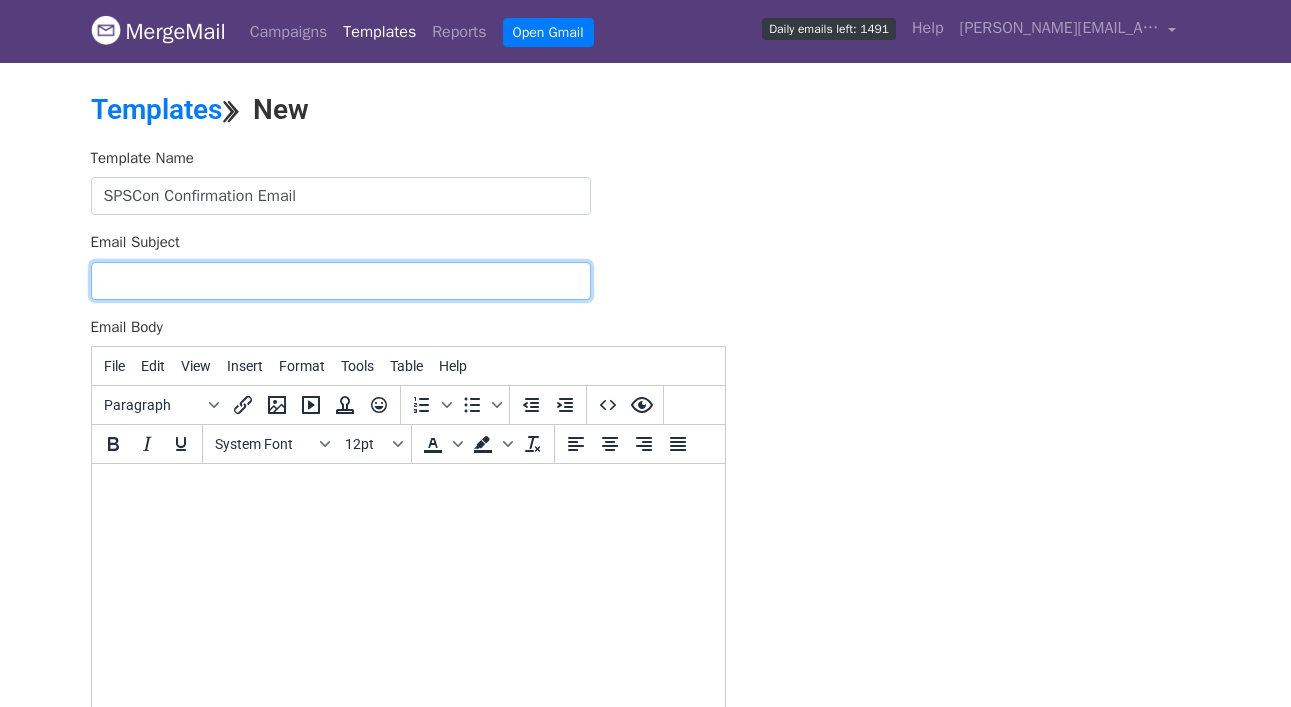 click on "Email Subject" at bounding box center (341, 281) 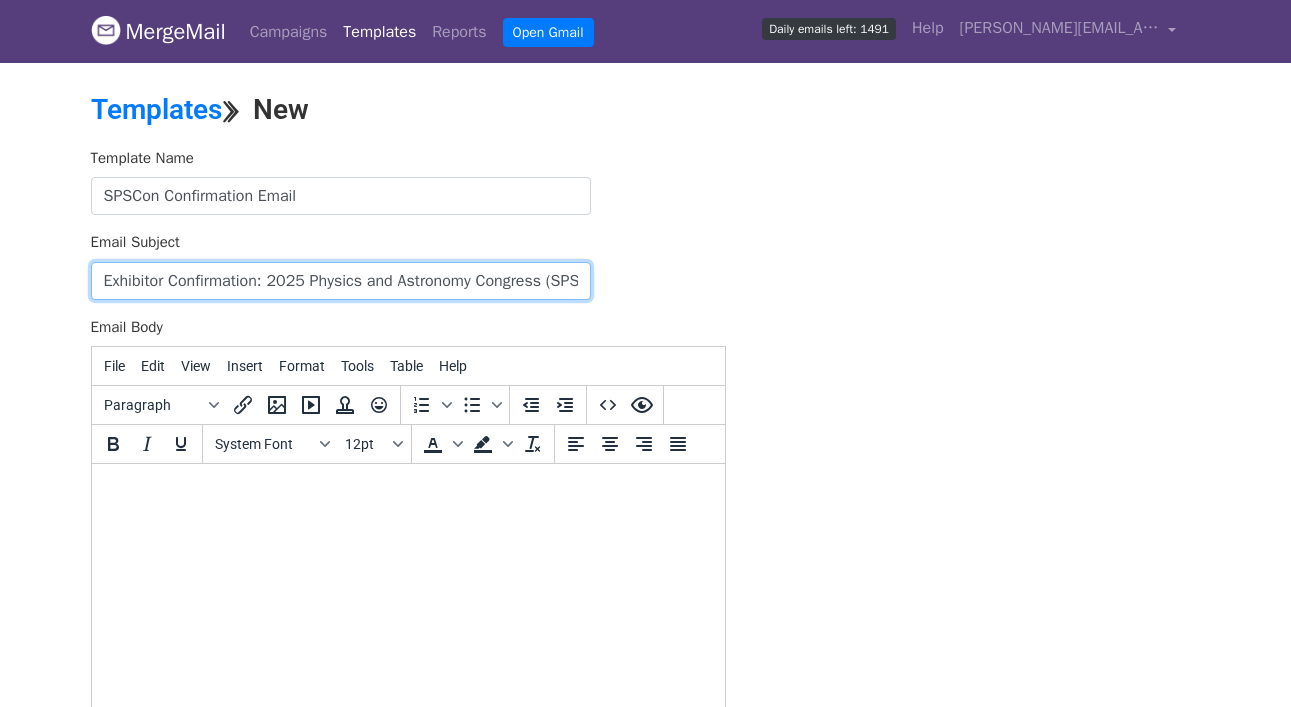 scroll, scrollTop: 0, scrollLeft: 55, axis: horizontal 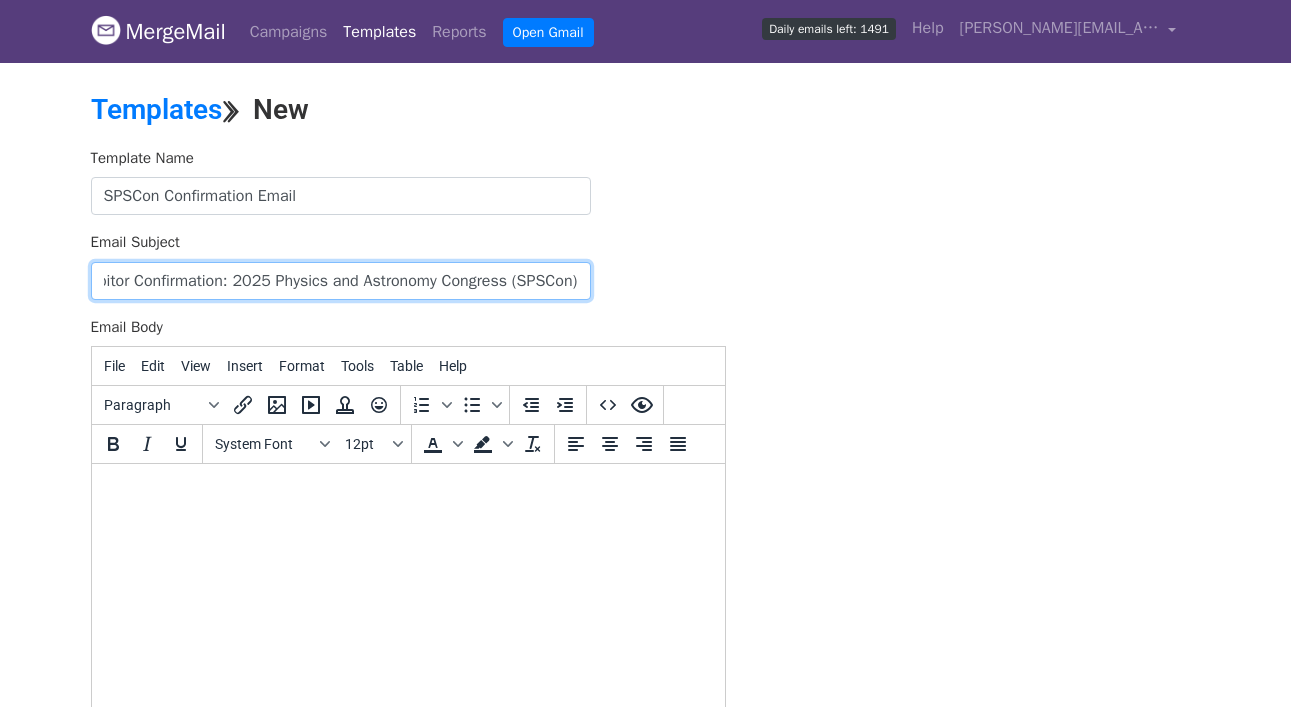 type on "Exhibitor Confirmation: 2025 Physics and Astronomy Congress (SPSCon)" 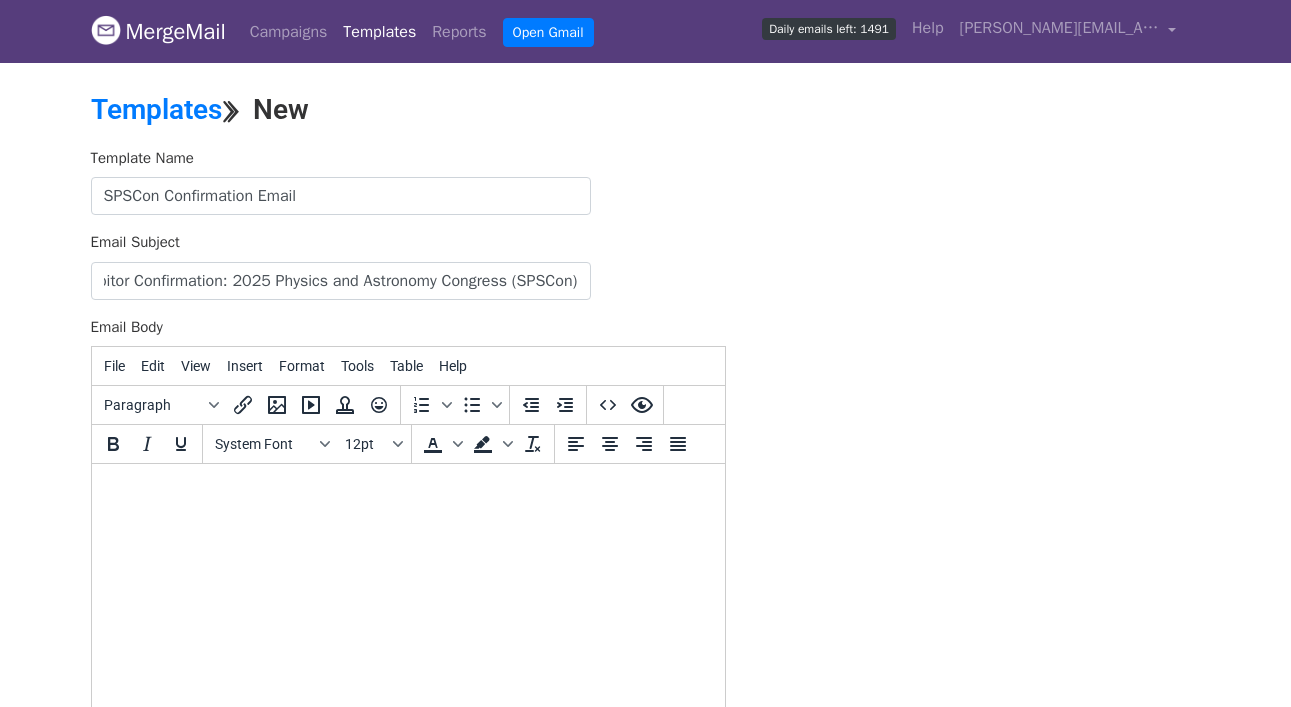click at bounding box center [407, 491] 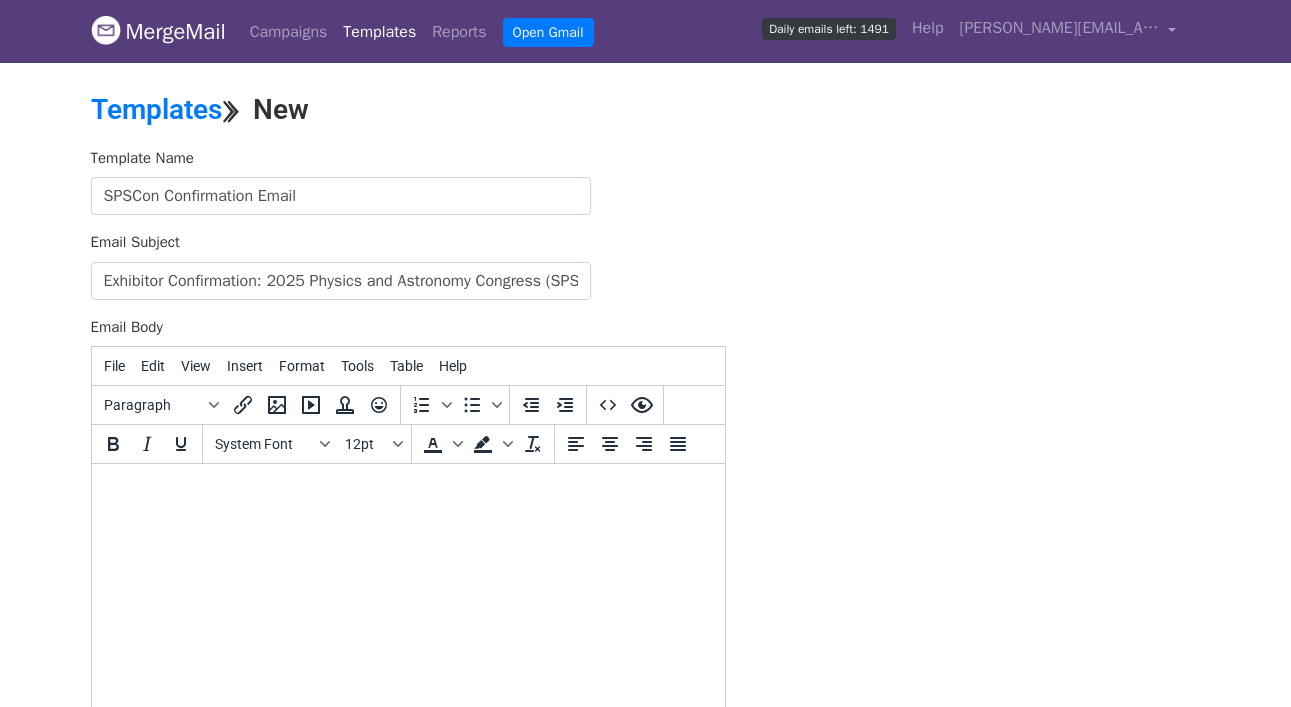 paste 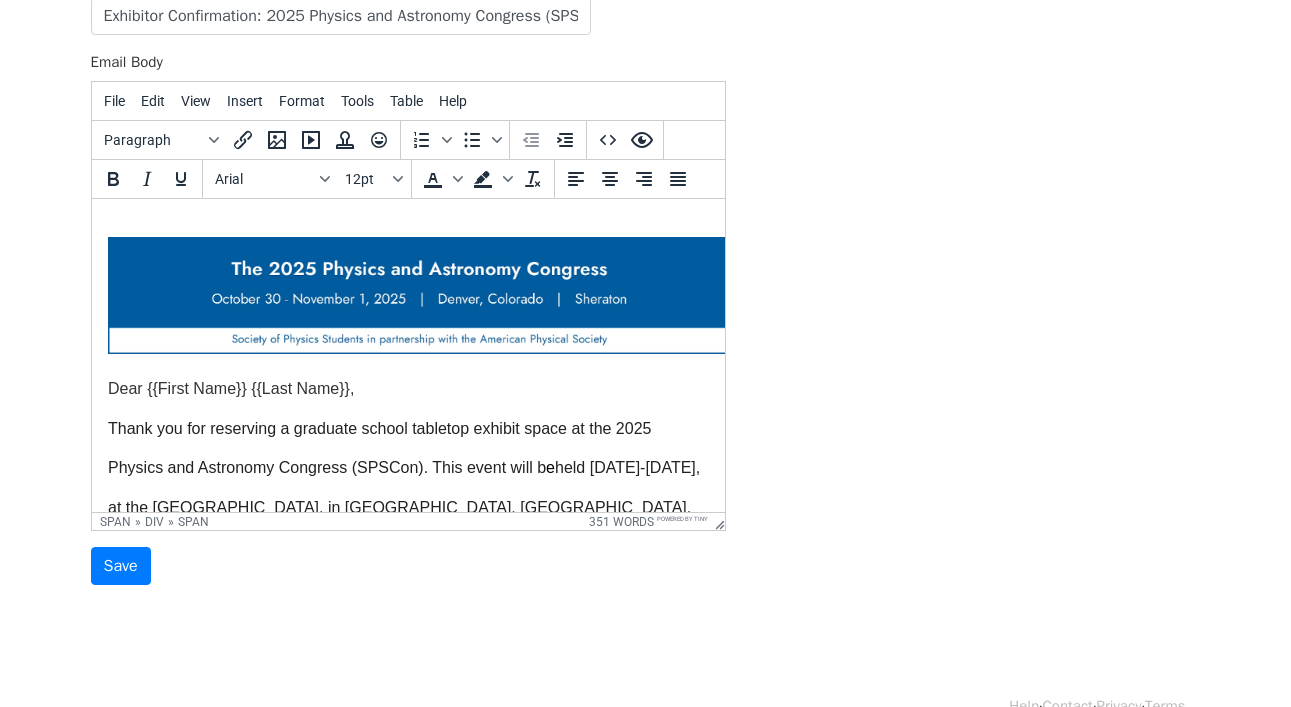 scroll, scrollTop: 304, scrollLeft: 0, axis: vertical 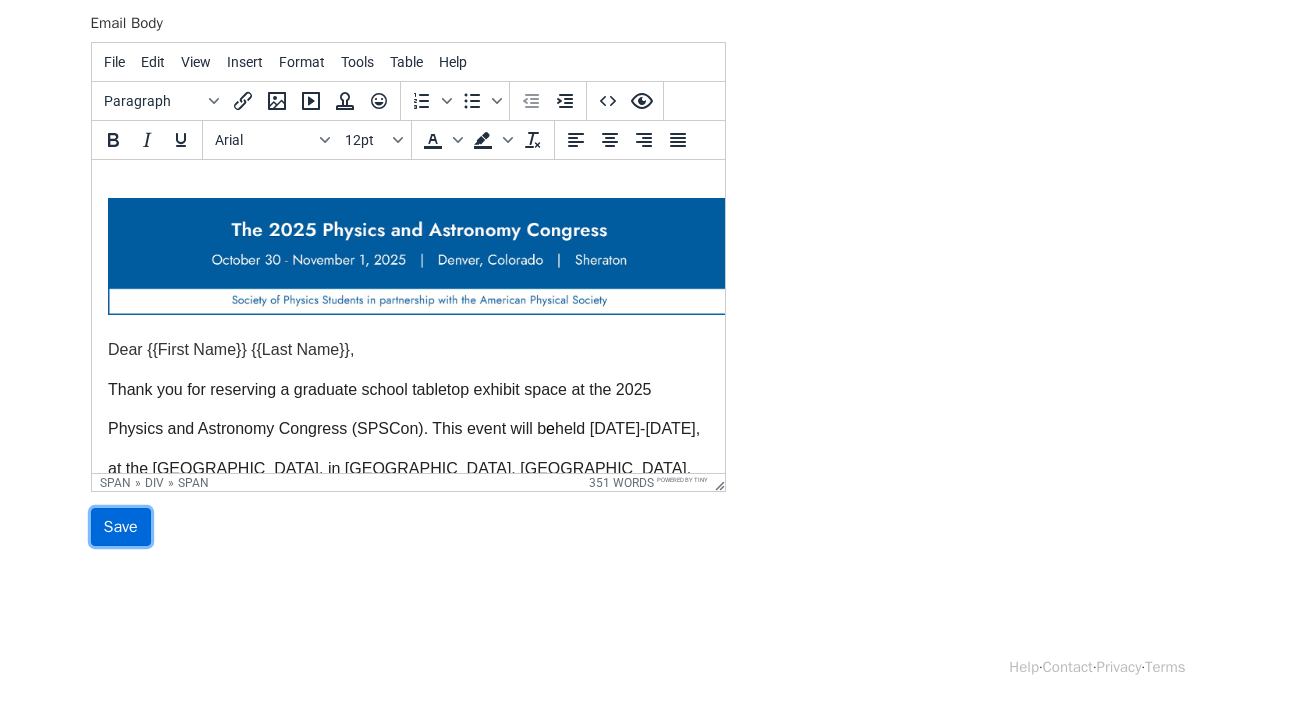 click on "Save" at bounding box center (121, 527) 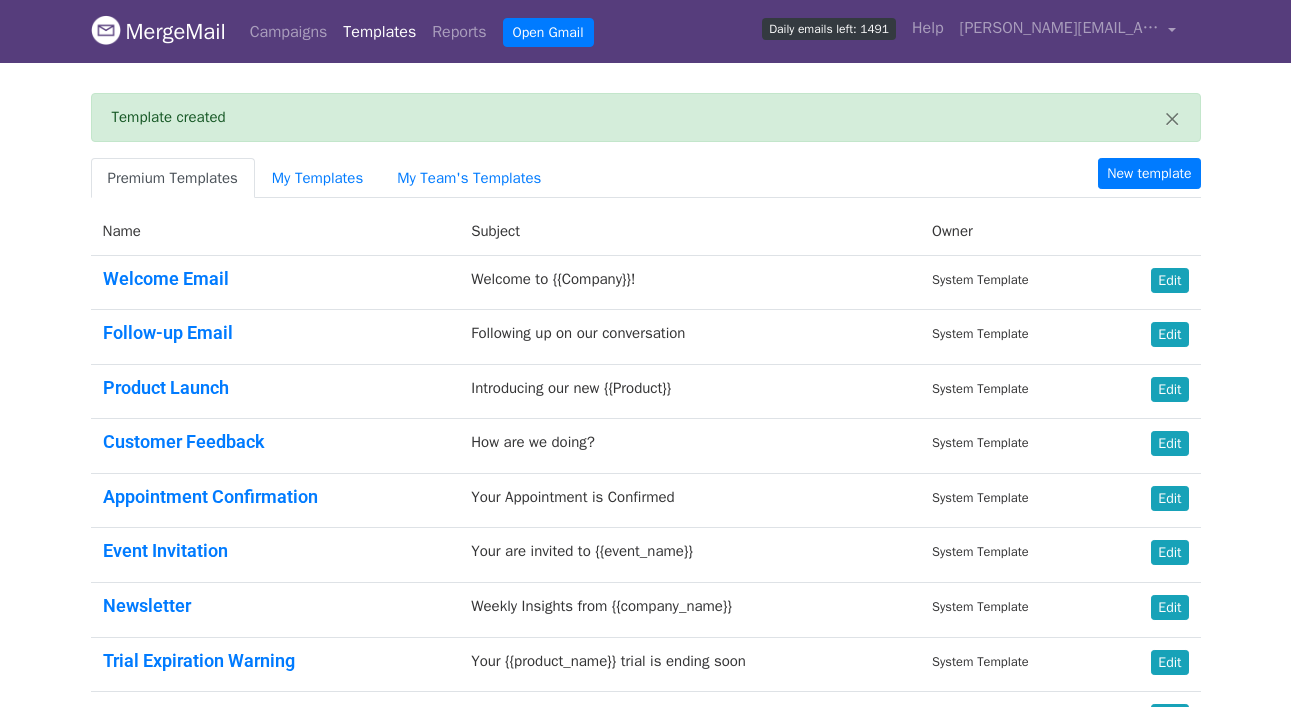 scroll, scrollTop: 0, scrollLeft: 0, axis: both 